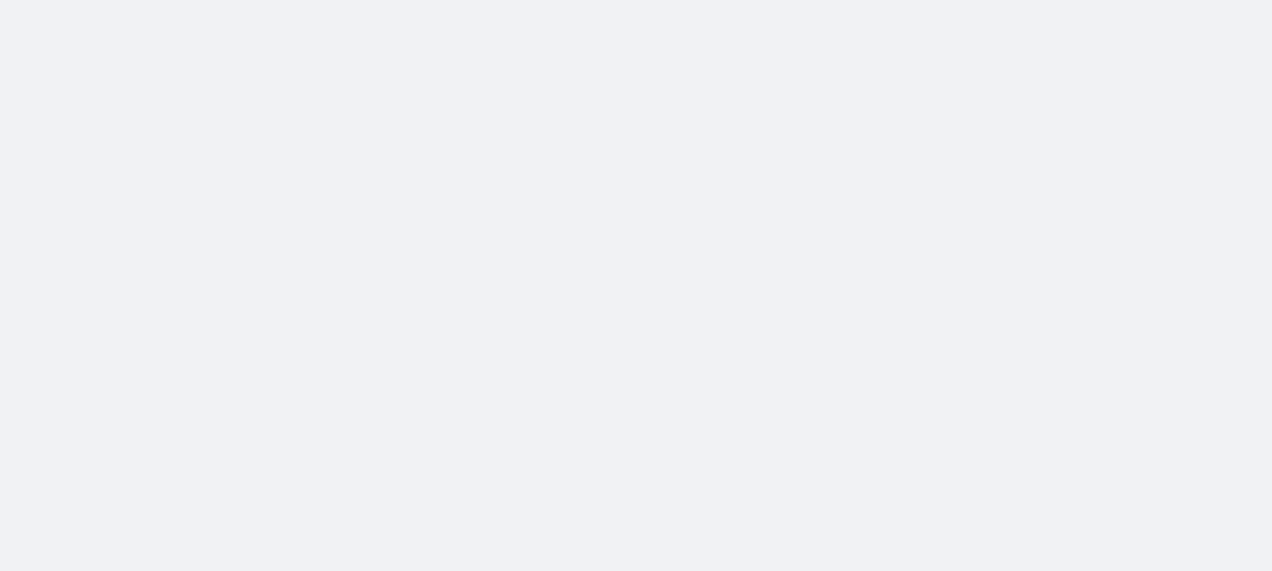 scroll, scrollTop: 0, scrollLeft: 0, axis: both 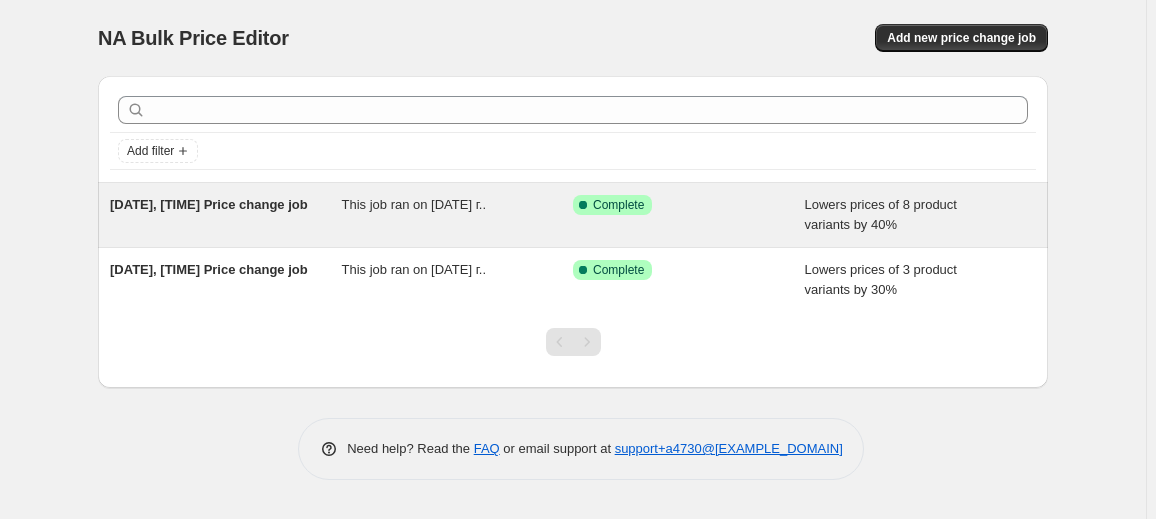 click on "This job ran on [DATE] г.." at bounding box center (458, 215) 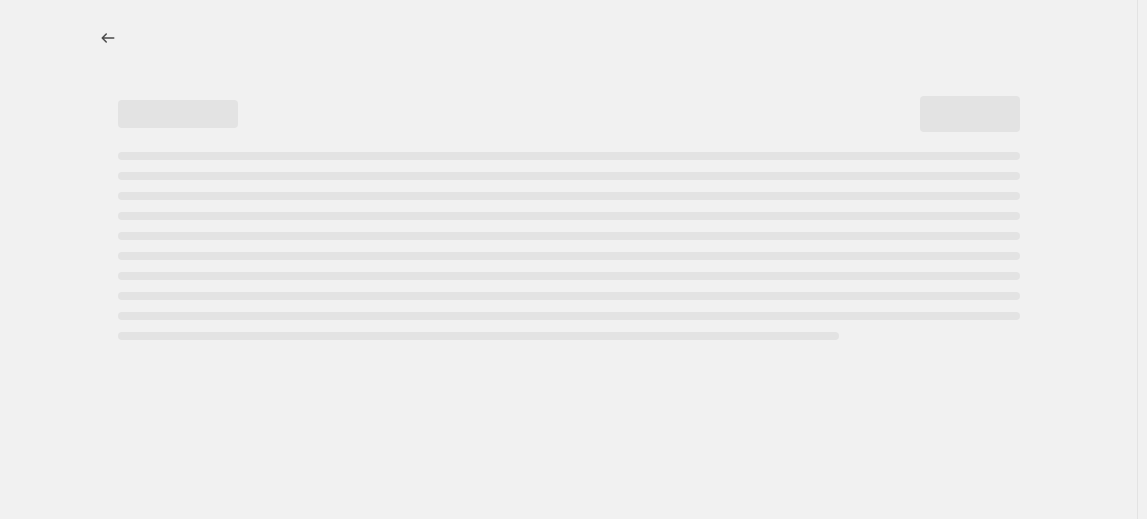 select on "percentage" 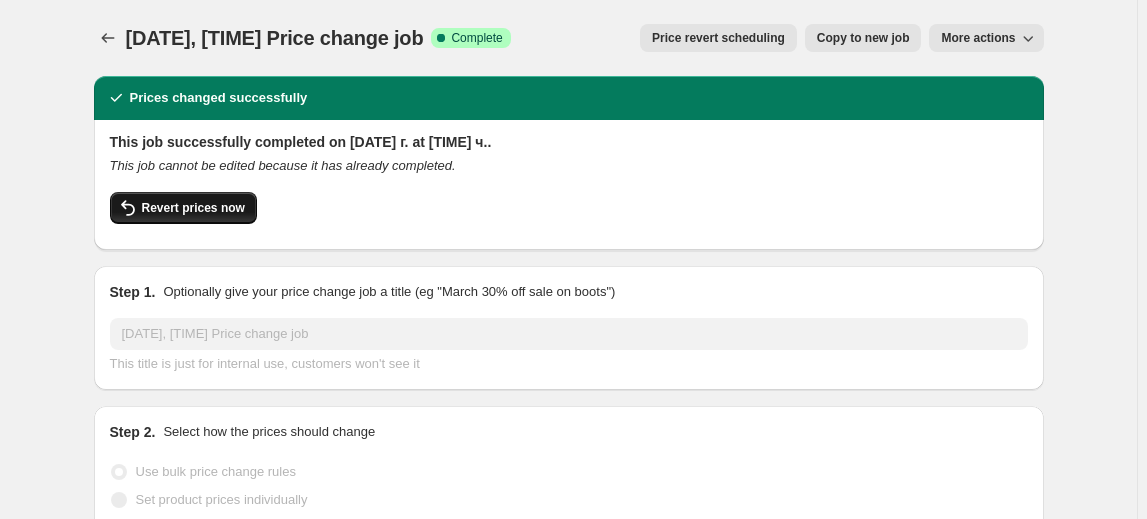 click on "Revert prices now" at bounding box center [193, 208] 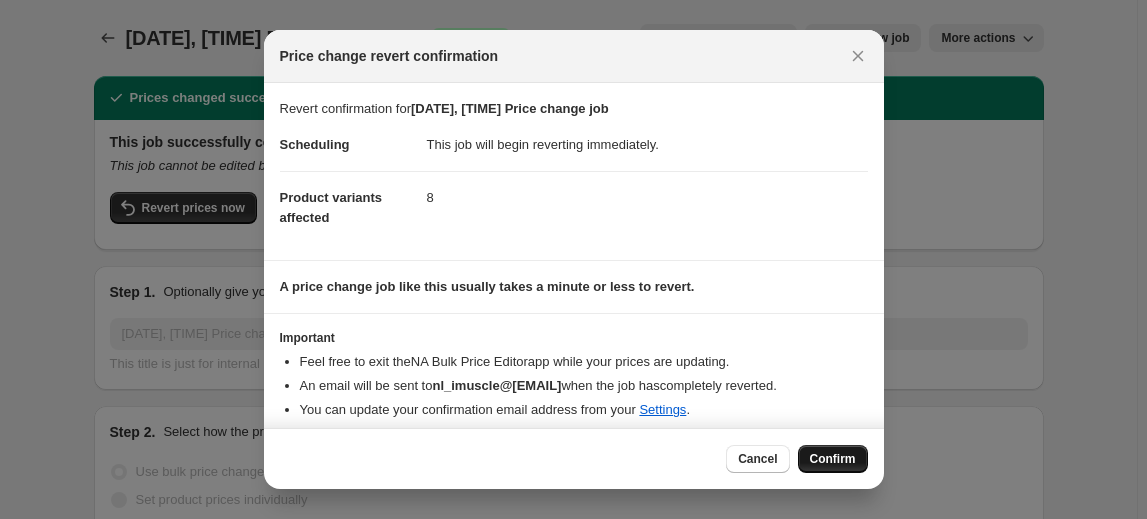 click on "Confirm" at bounding box center (833, 459) 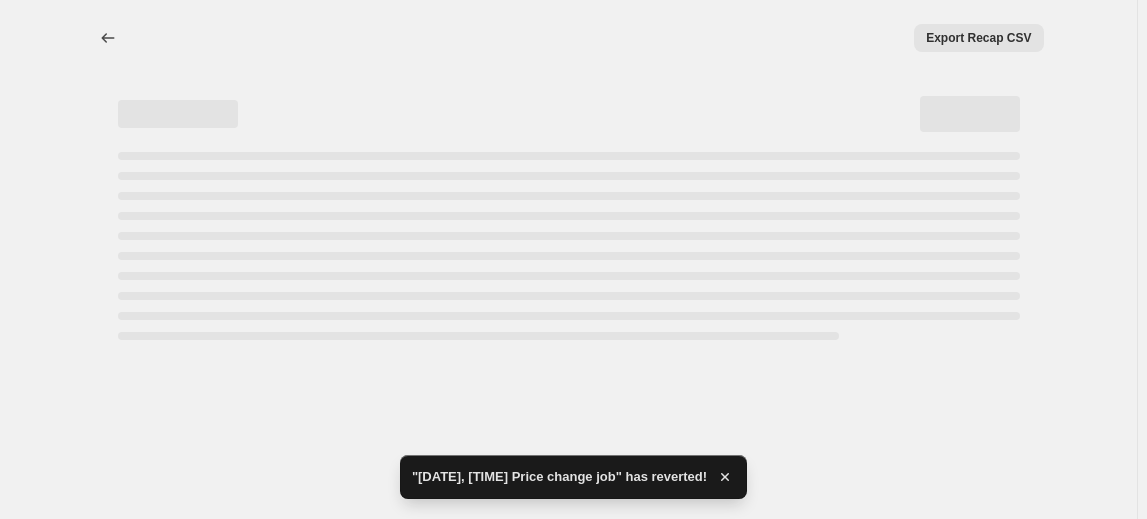 select on "percentage" 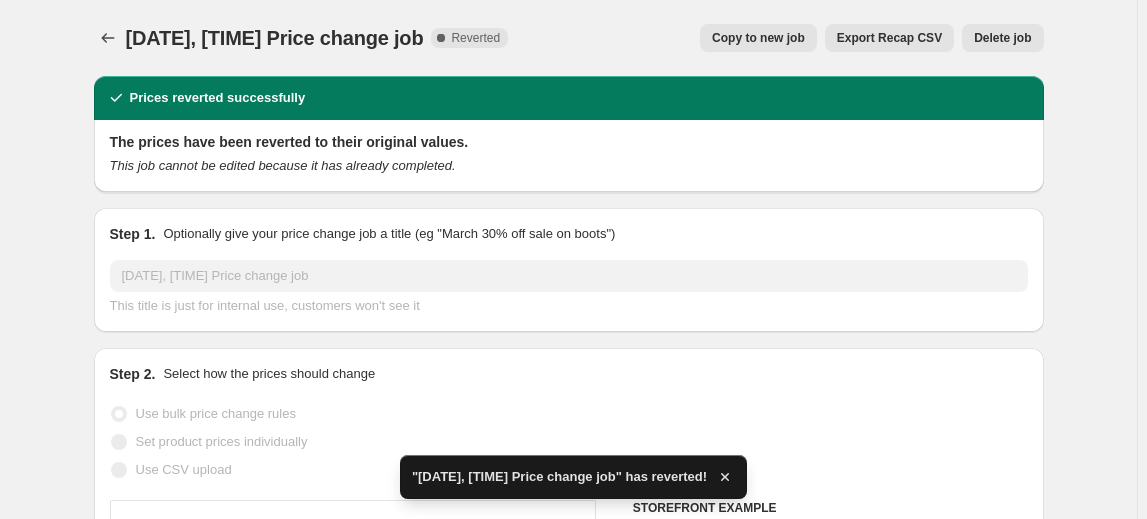 click on "Delete job" at bounding box center [1002, 38] 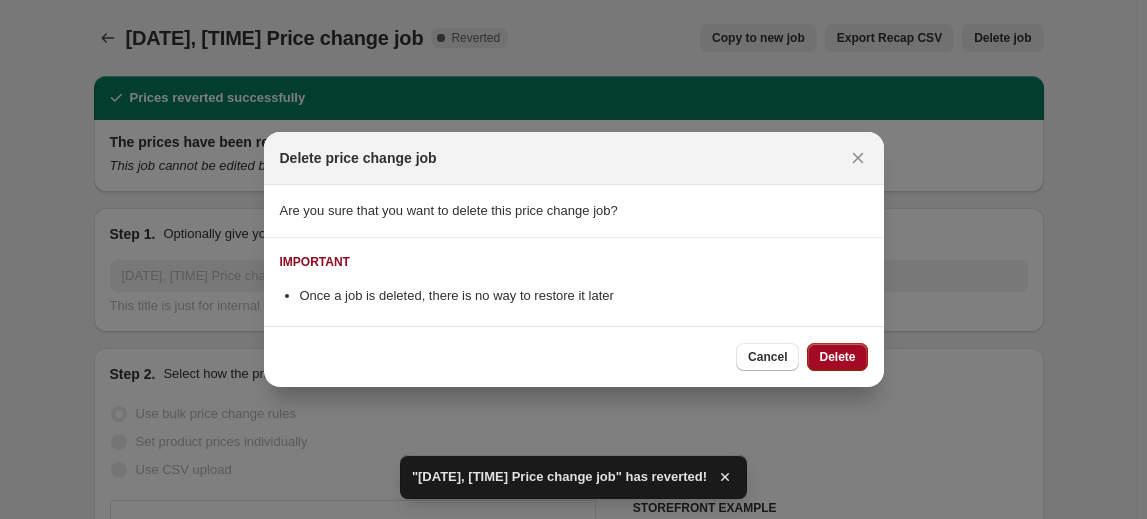 click on "Delete" at bounding box center (837, 357) 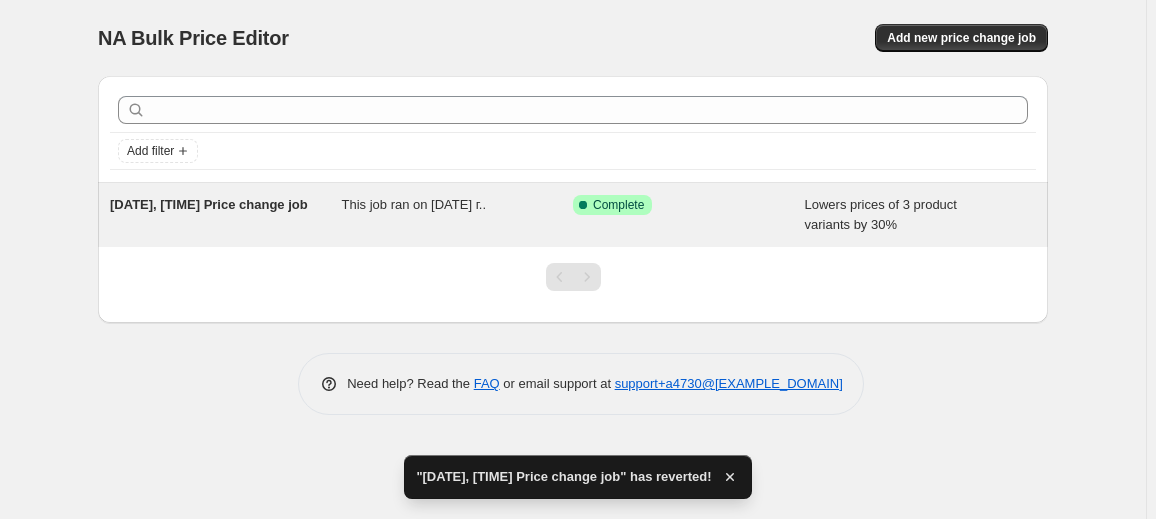 click on "Success Complete Complete" at bounding box center [674, 205] 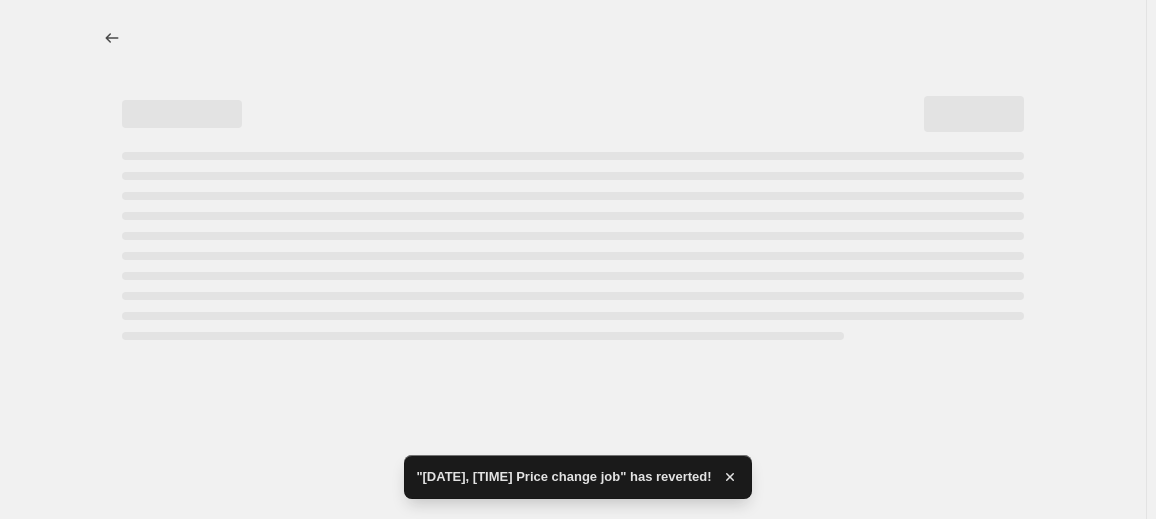 select on "percentage" 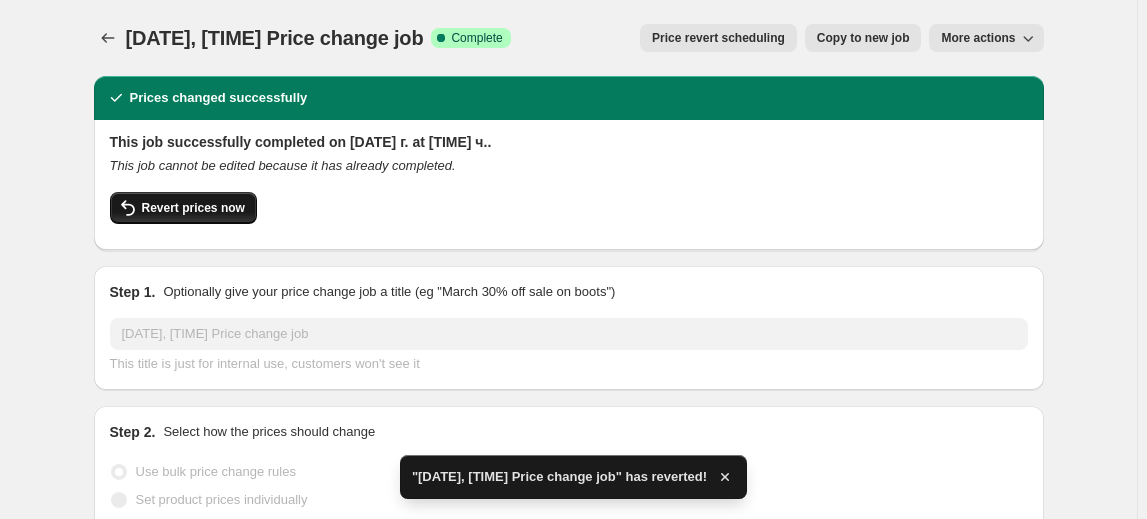 click on "Revert prices now" at bounding box center [193, 208] 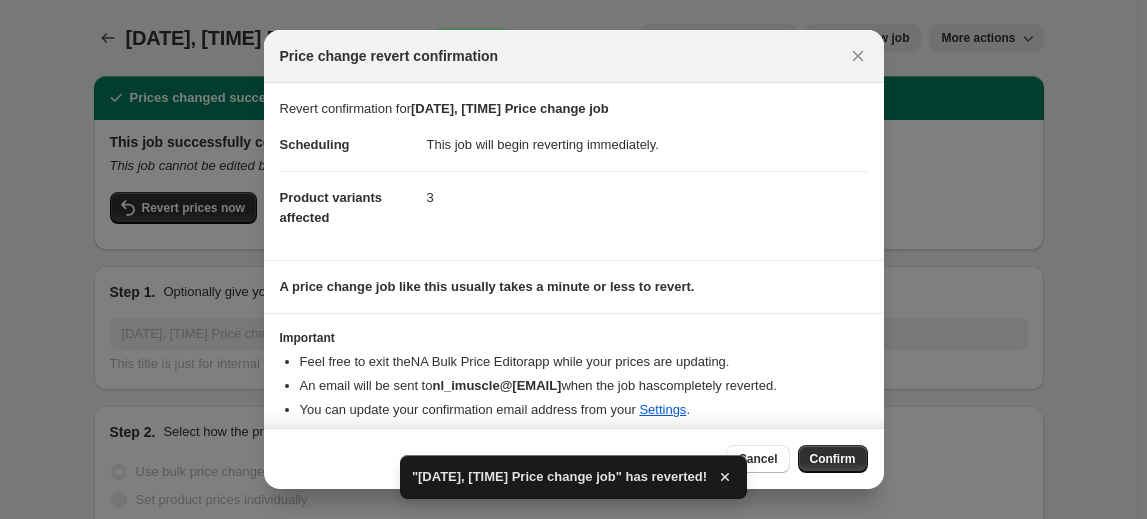 drag, startPoint x: 844, startPoint y: 463, endPoint x: 850, endPoint y: 399, distance: 64.28063 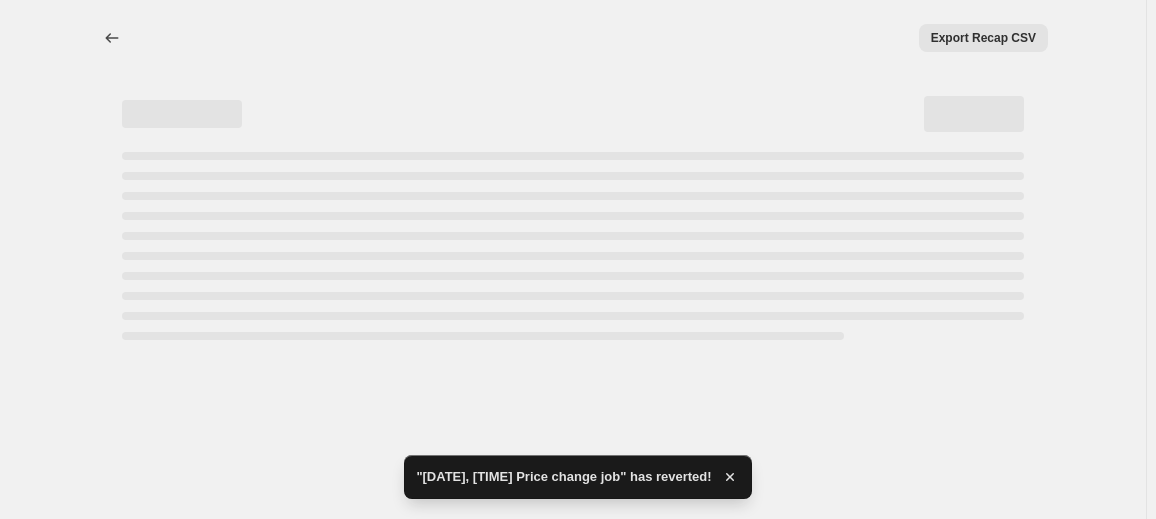 select on "percentage" 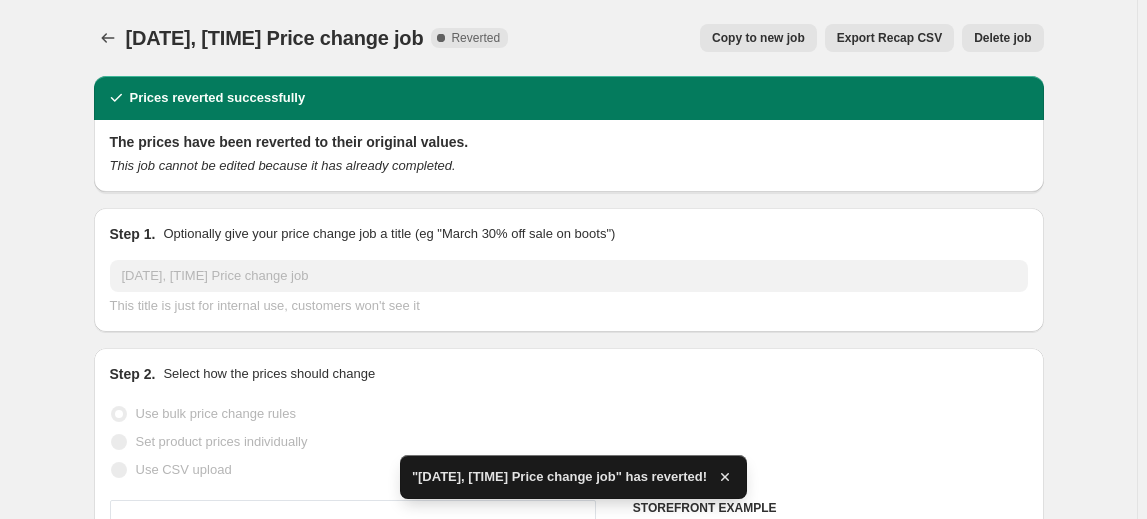 click on "Delete job" at bounding box center (1002, 38) 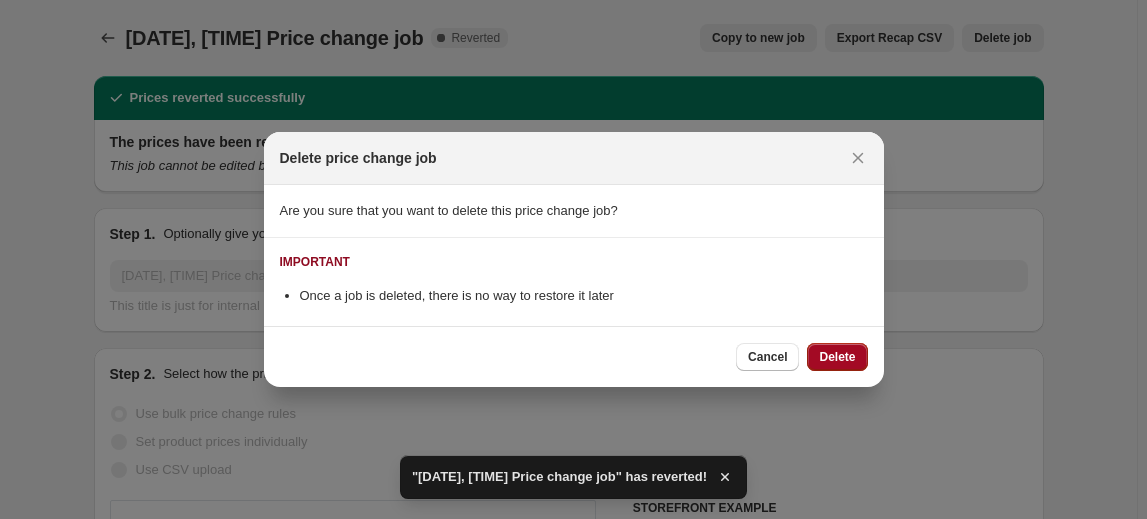 click on "Delete" at bounding box center (837, 357) 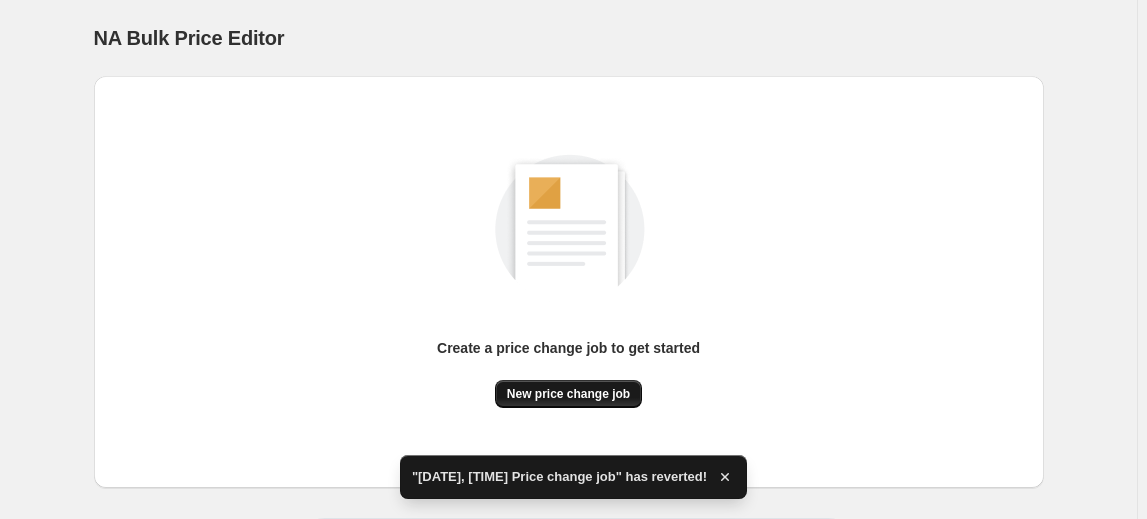 click on "New price change job" at bounding box center (568, 394) 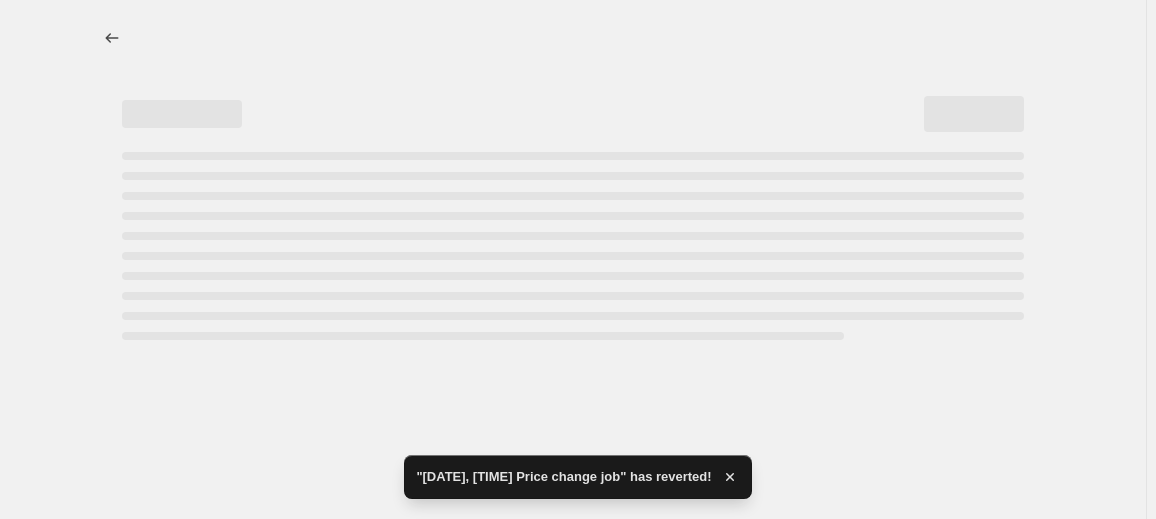 select on "percentage" 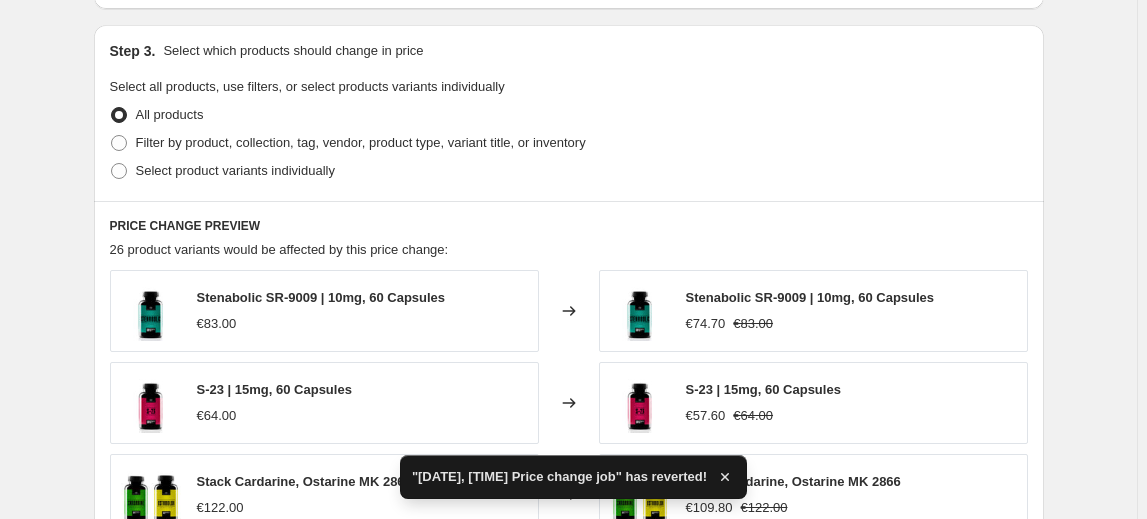 scroll, scrollTop: 909, scrollLeft: 0, axis: vertical 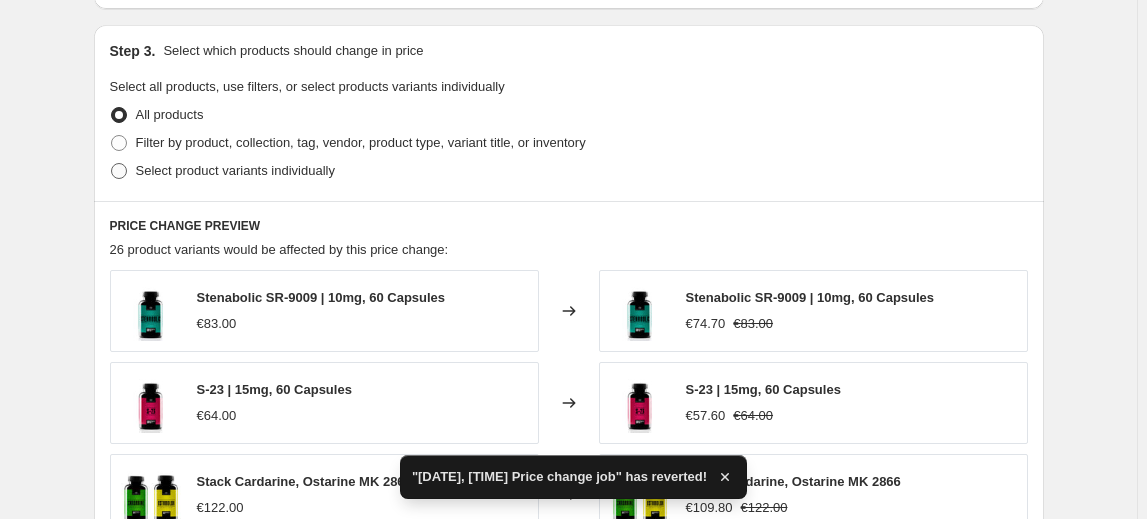 click on "Select product variants individually" at bounding box center (235, 170) 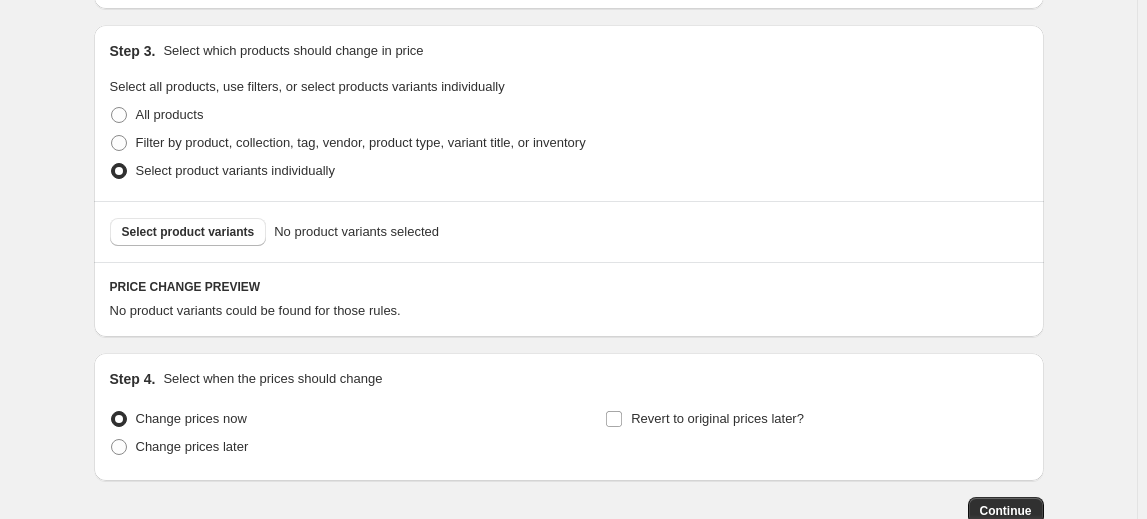 click on "Select product variants" at bounding box center [188, 232] 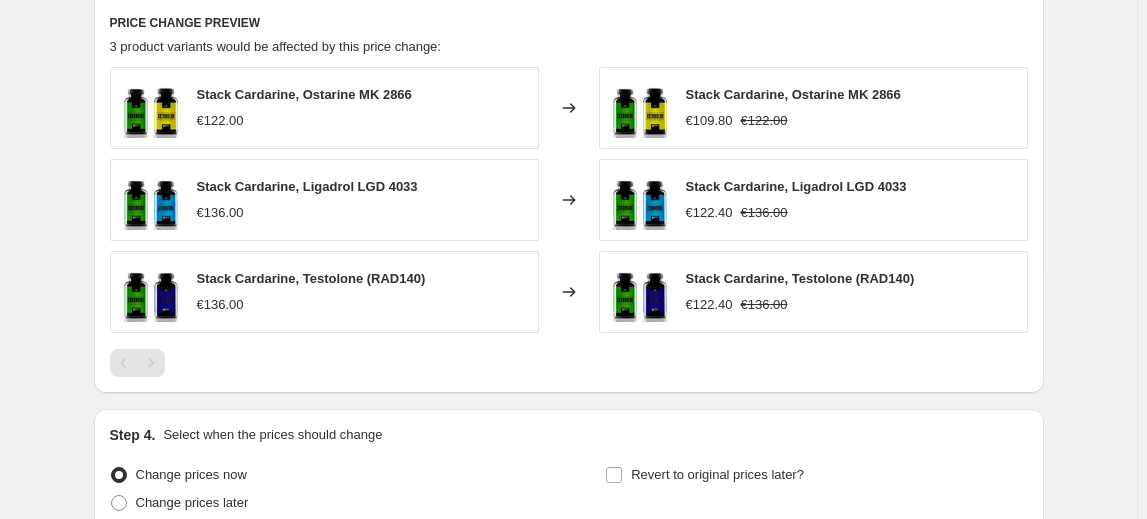 scroll, scrollTop: 1272, scrollLeft: 0, axis: vertical 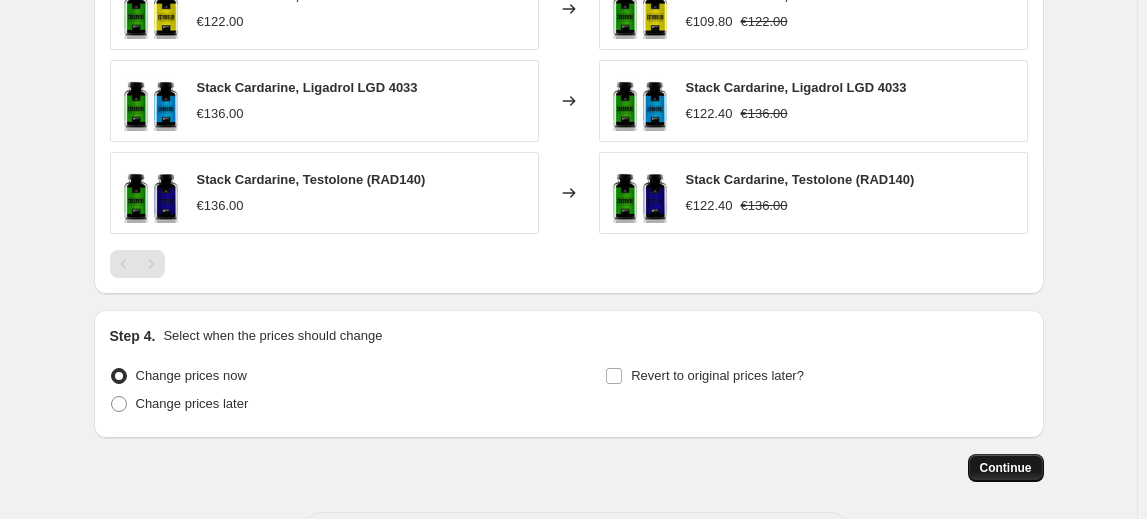 click on "Continue" at bounding box center [1006, 468] 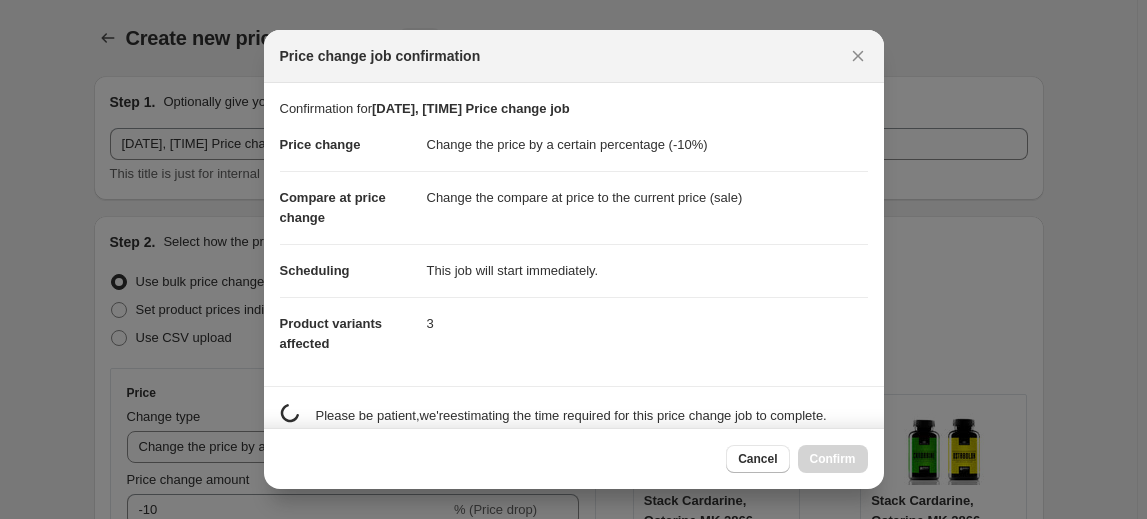 scroll, scrollTop: 1272, scrollLeft: 0, axis: vertical 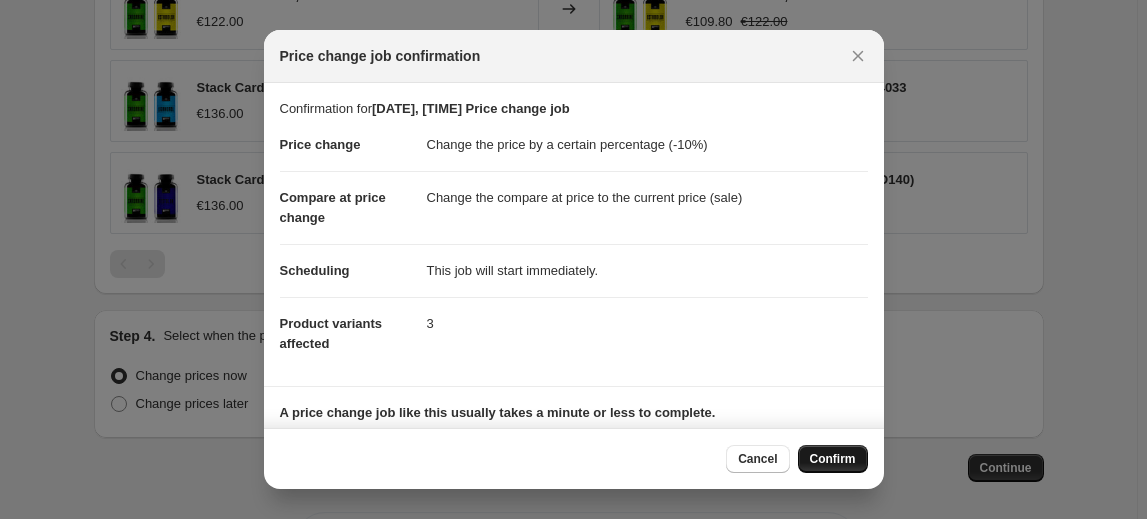 click on "Confirm" at bounding box center [833, 459] 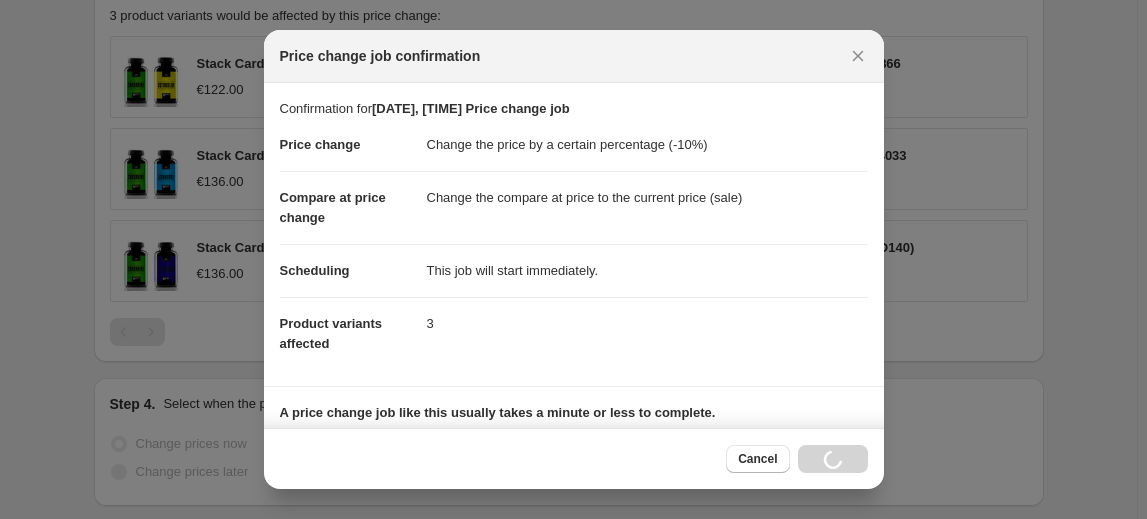 scroll, scrollTop: 1341, scrollLeft: 0, axis: vertical 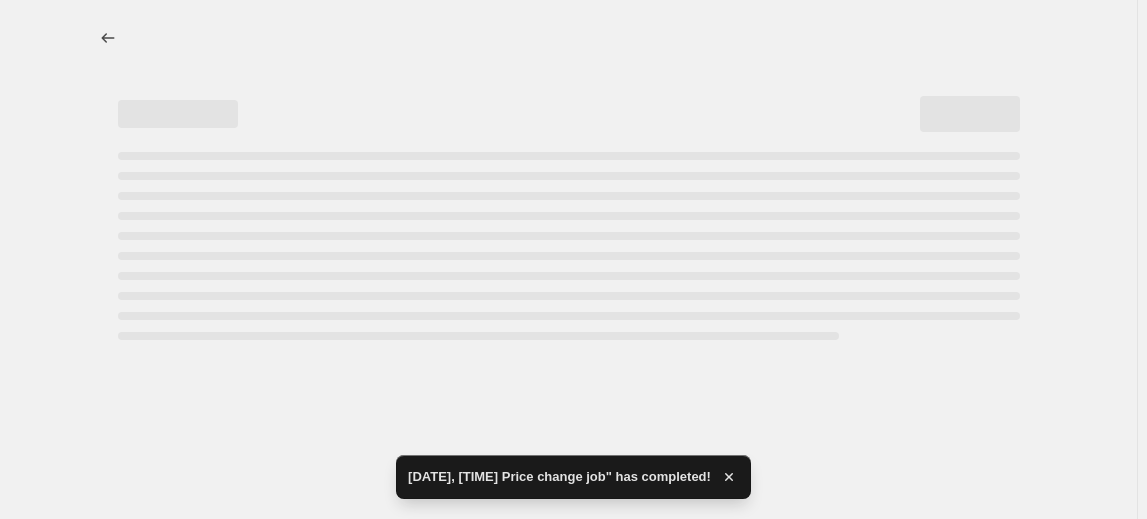 select on "percentage" 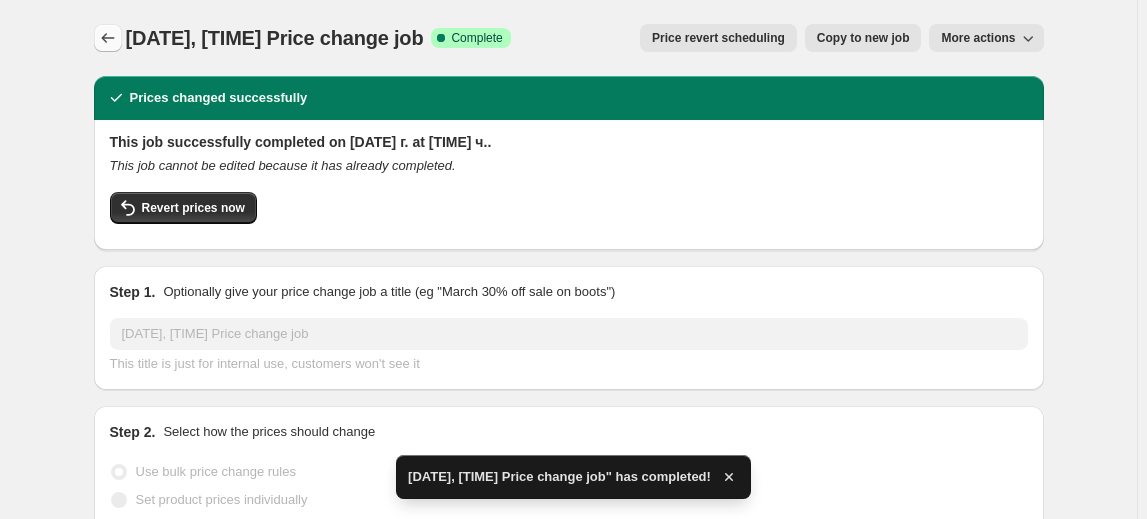 click 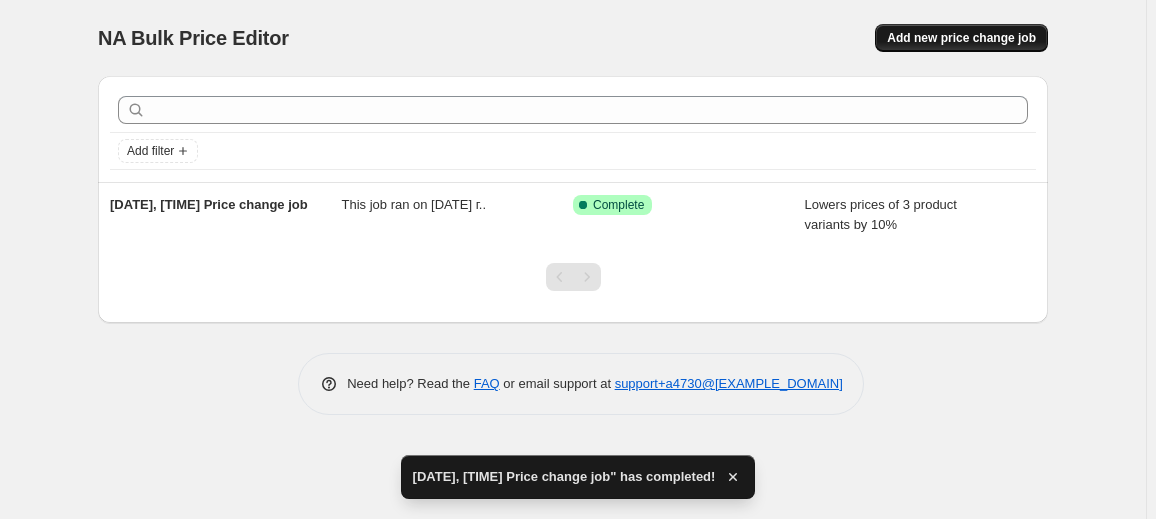 click on "Add new price change job" at bounding box center [961, 38] 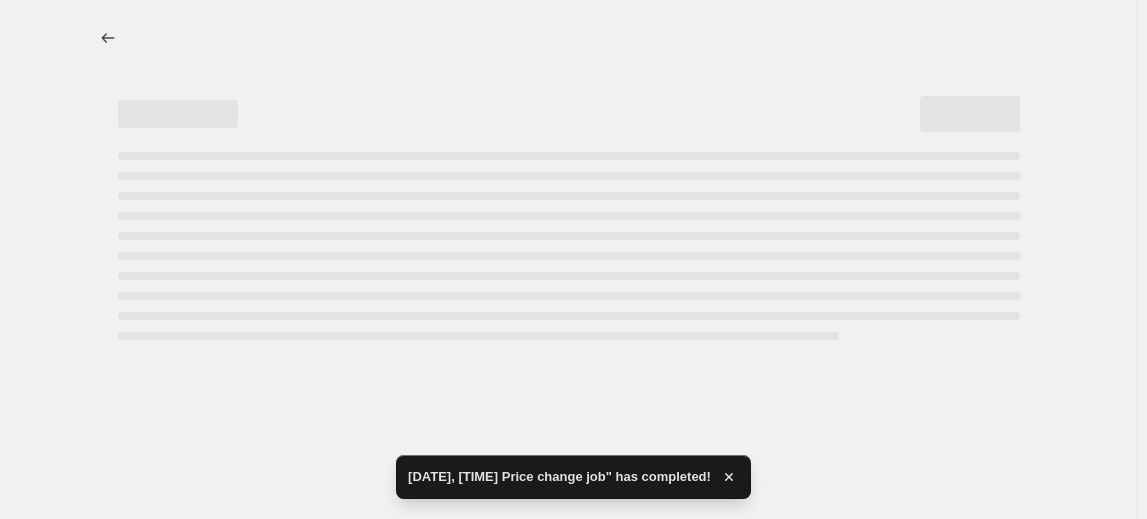 select on "percentage" 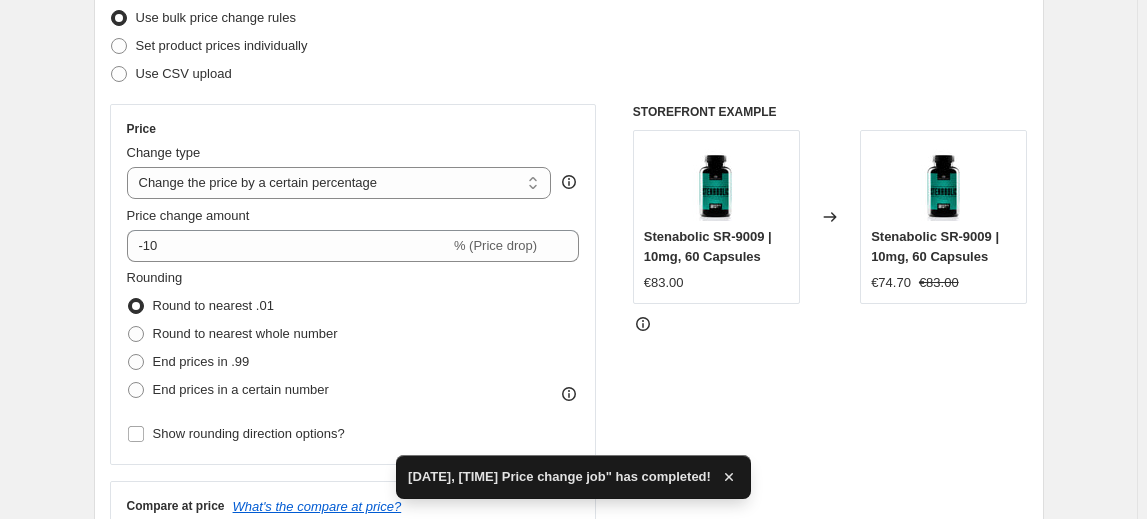 scroll, scrollTop: 272, scrollLeft: 0, axis: vertical 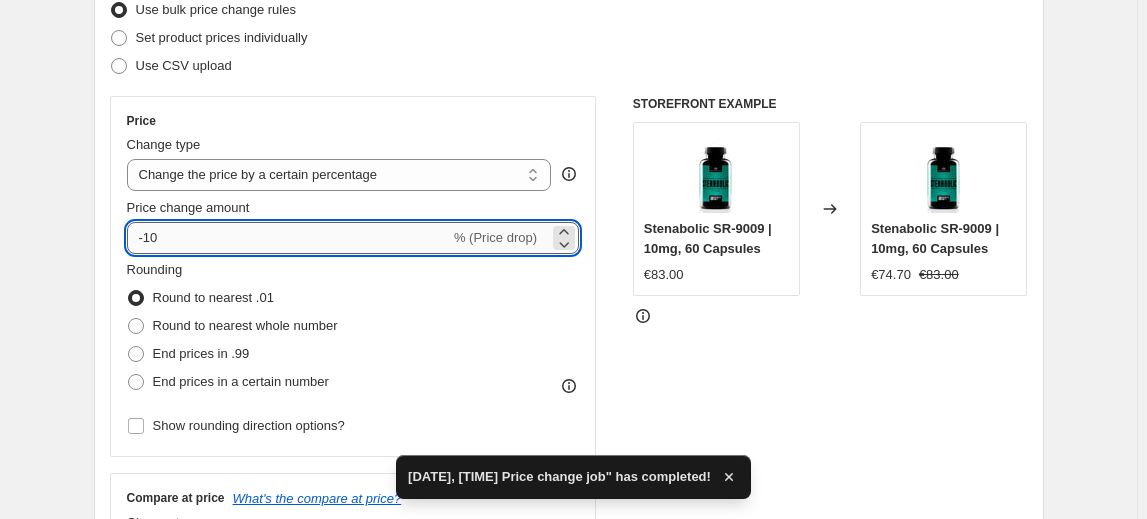 click on "-10" at bounding box center (288, 238) 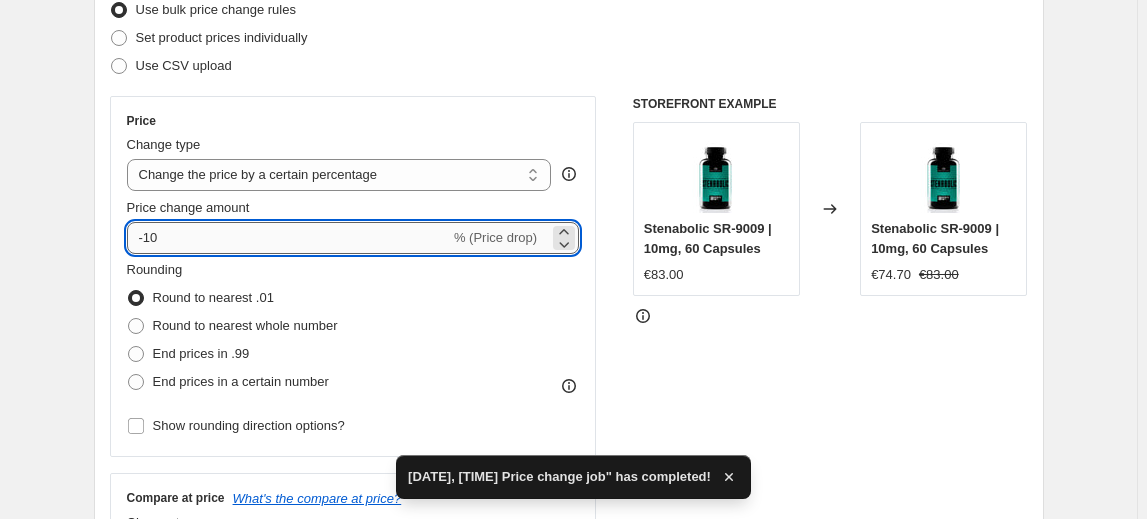 click on "-10" at bounding box center (288, 238) 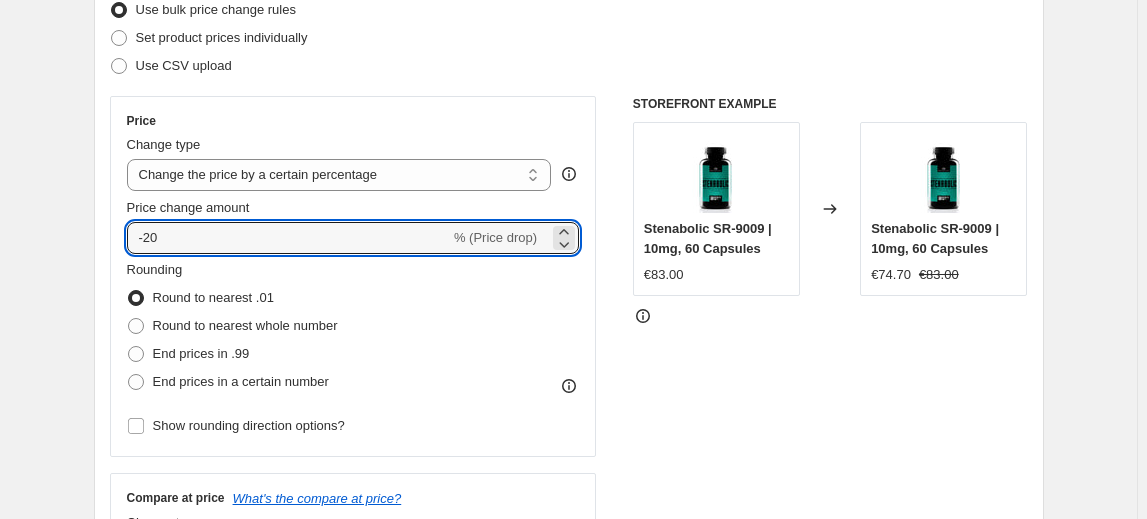 type on "-20" 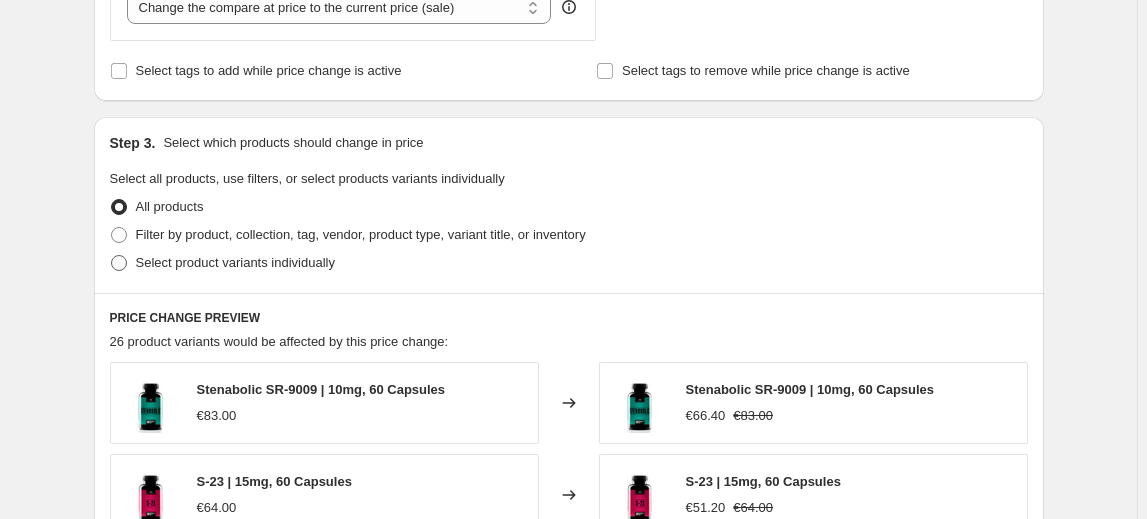 scroll, scrollTop: 818, scrollLeft: 0, axis: vertical 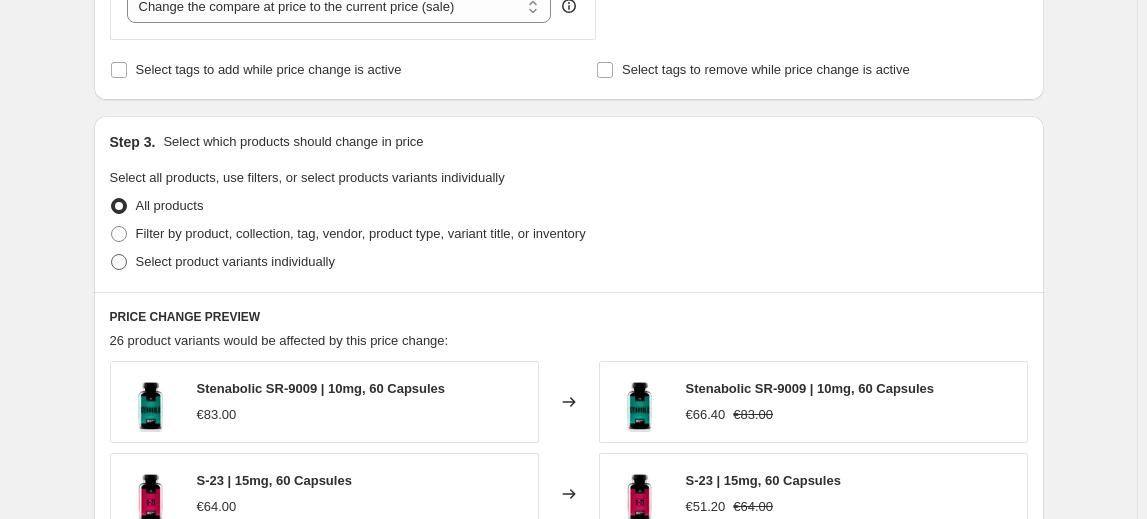 click on "Select product variants individually" at bounding box center [235, 261] 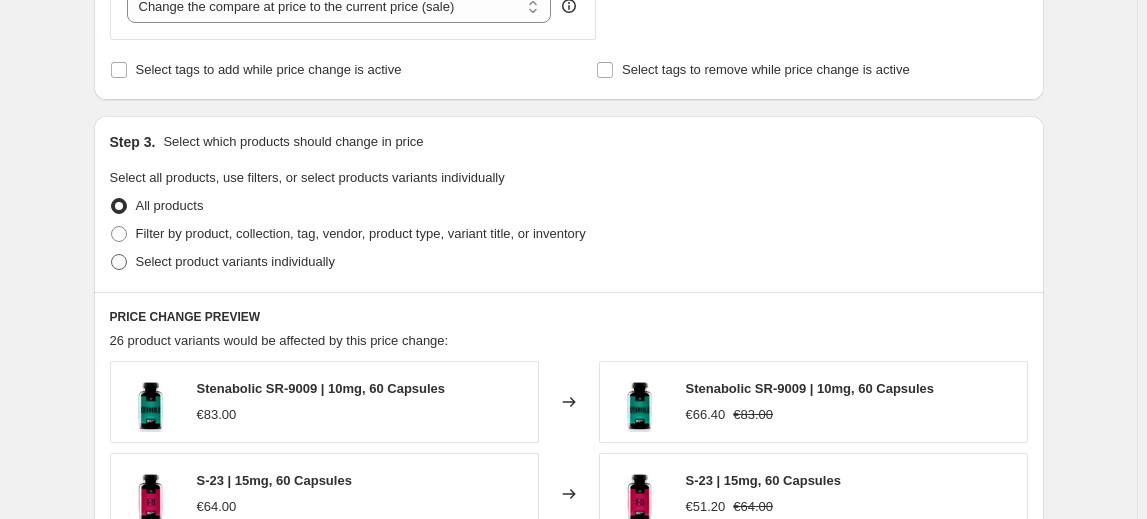 radio on "true" 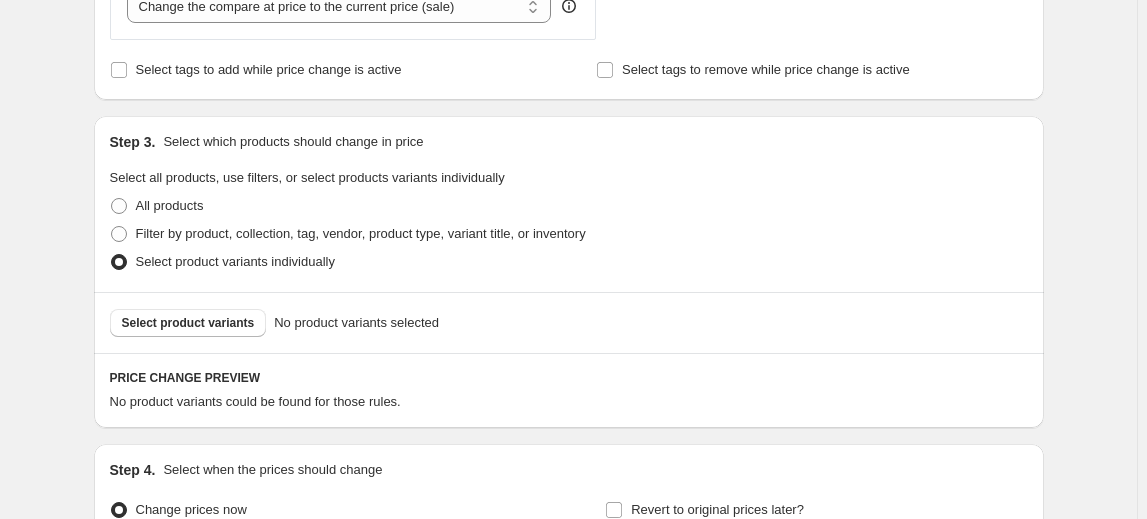 click on "Select product variants" at bounding box center [188, 323] 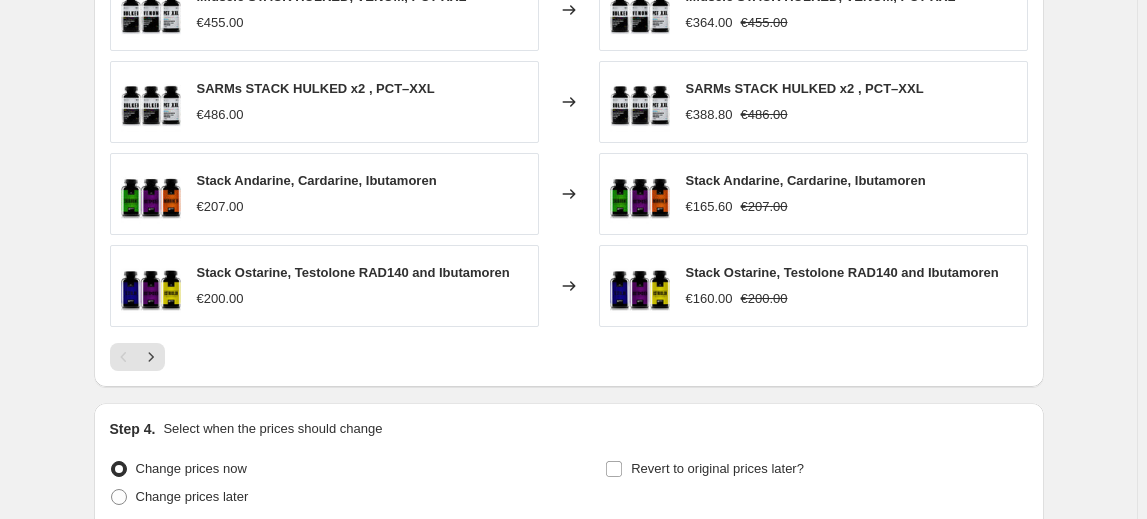 scroll, scrollTop: 1536, scrollLeft: 0, axis: vertical 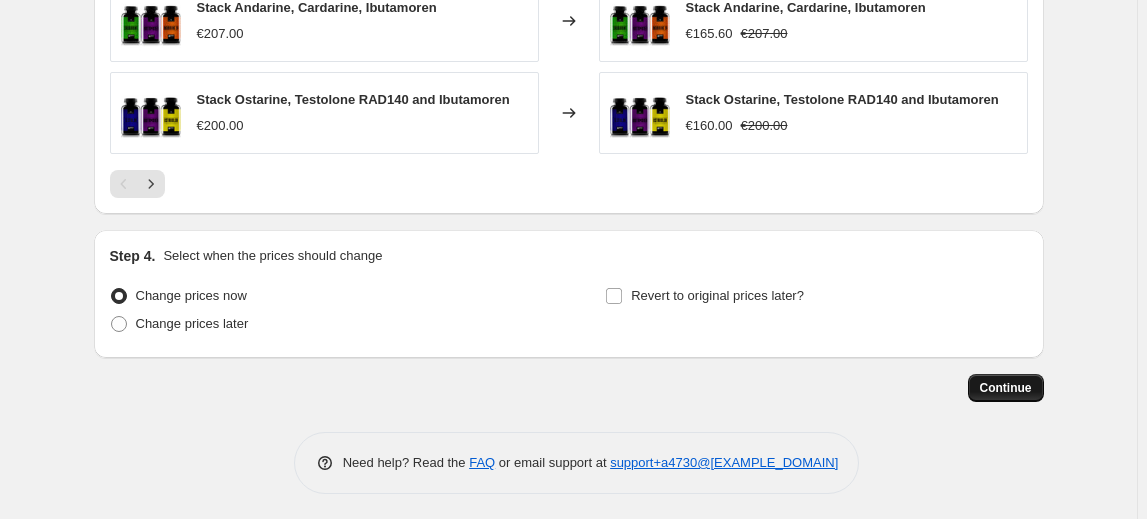 click on "Continue" at bounding box center [1006, 388] 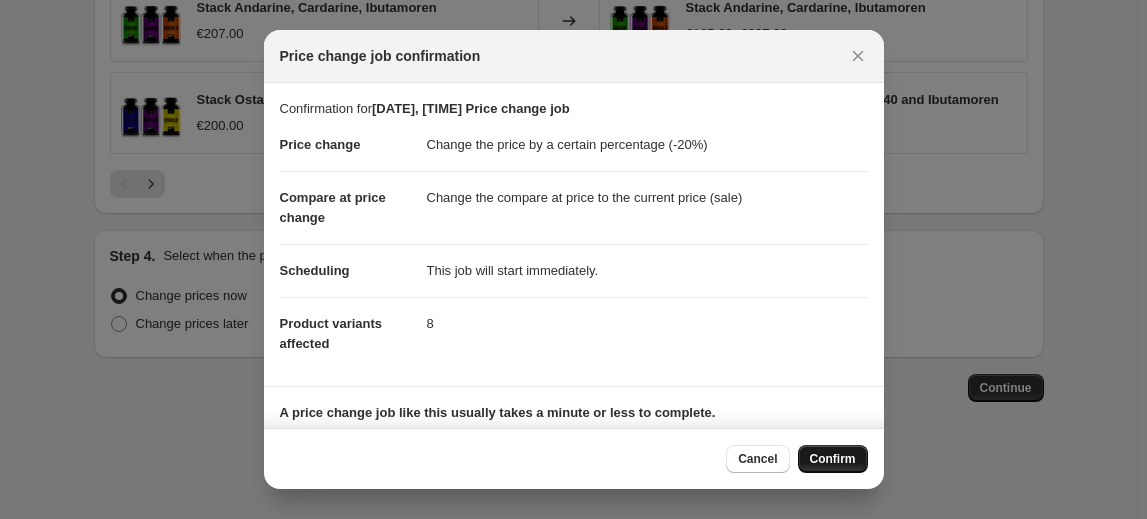 click on "Confirm" at bounding box center (833, 459) 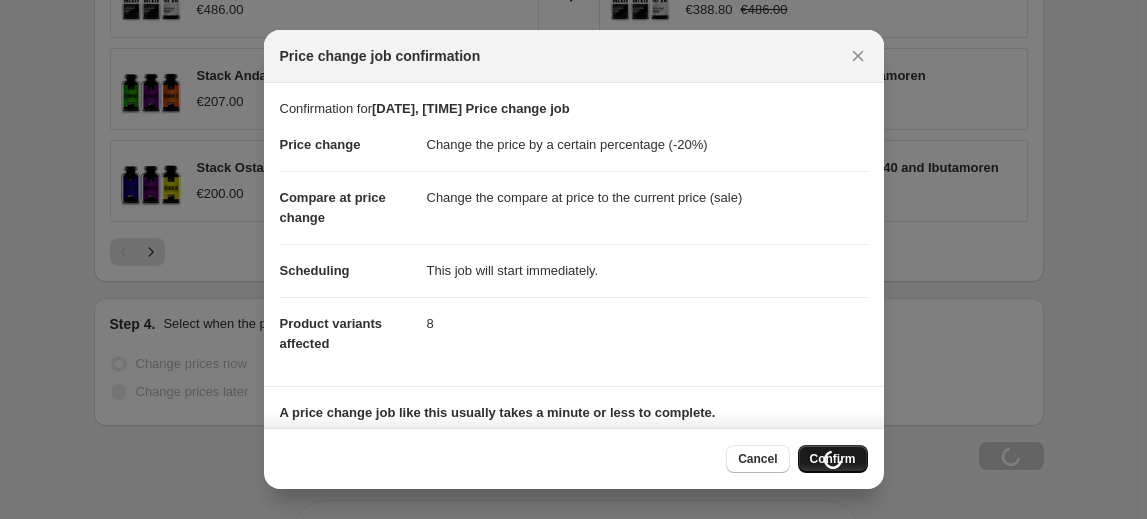 scroll, scrollTop: 1604, scrollLeft: 0, axis: vertical 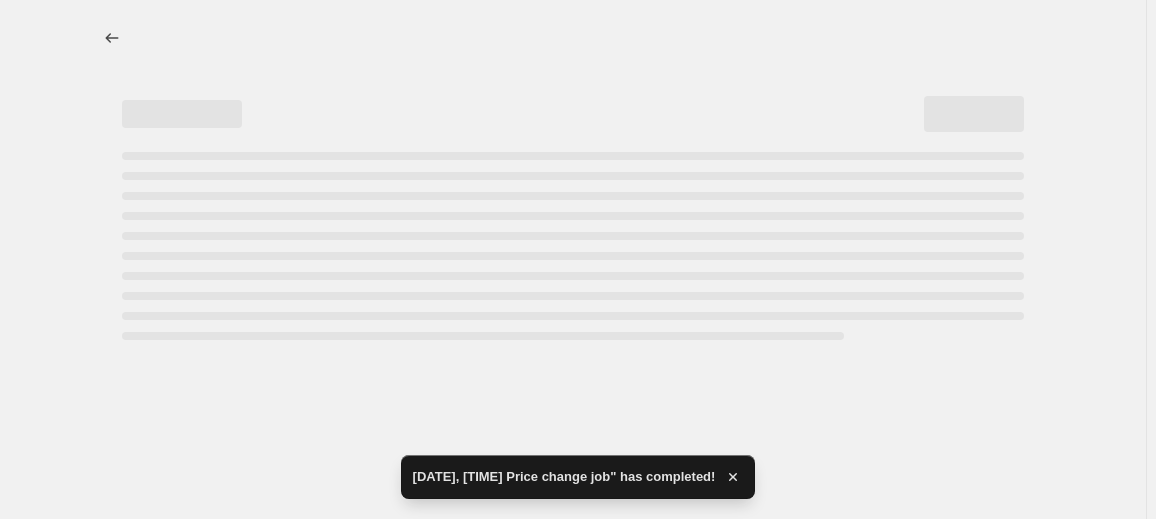 select on "percentage" 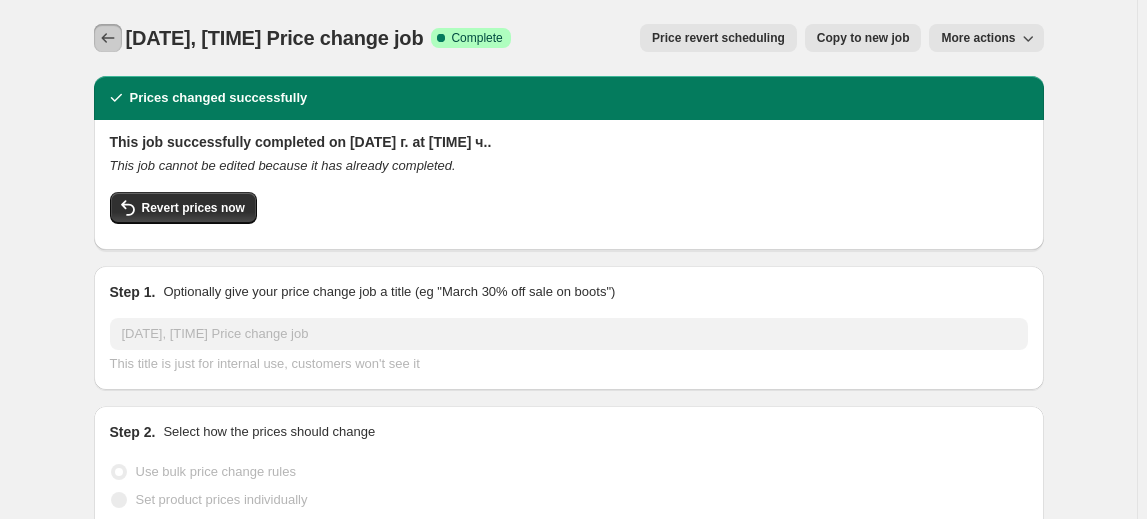 click at bounding box center (108, 38) 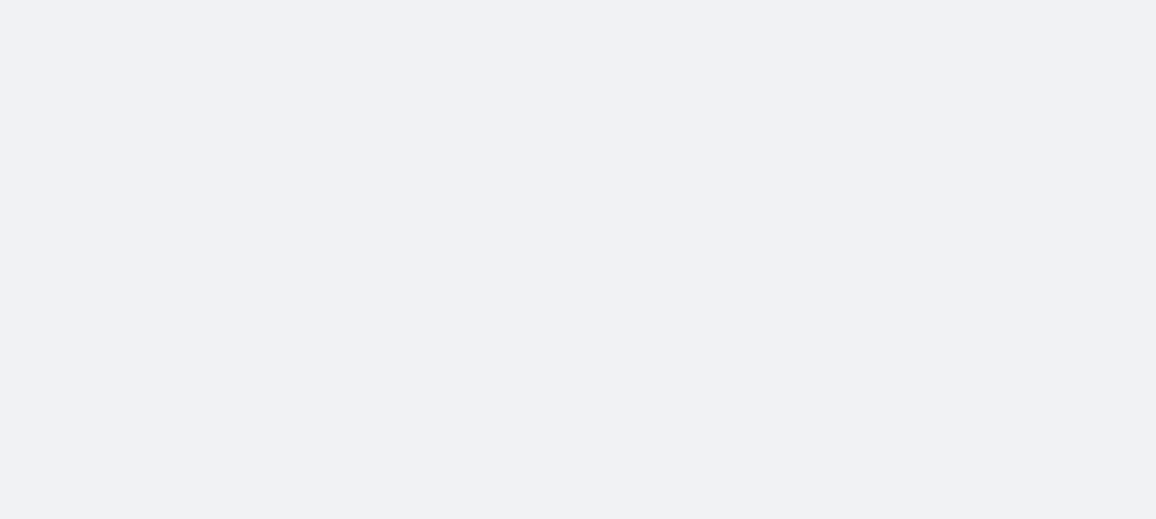 scroll, scrollTop: 0, scrollLeft: 0, axis: both 